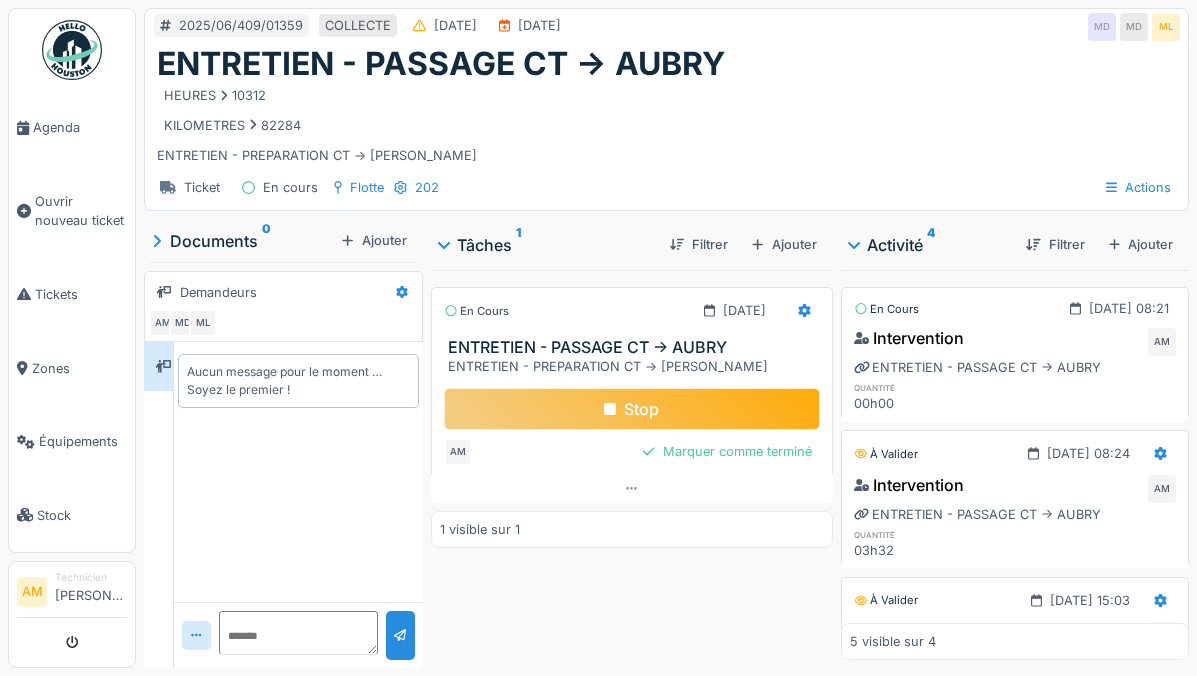 scroll, scrollTop: 0, scrollLeft: 0, axis: both 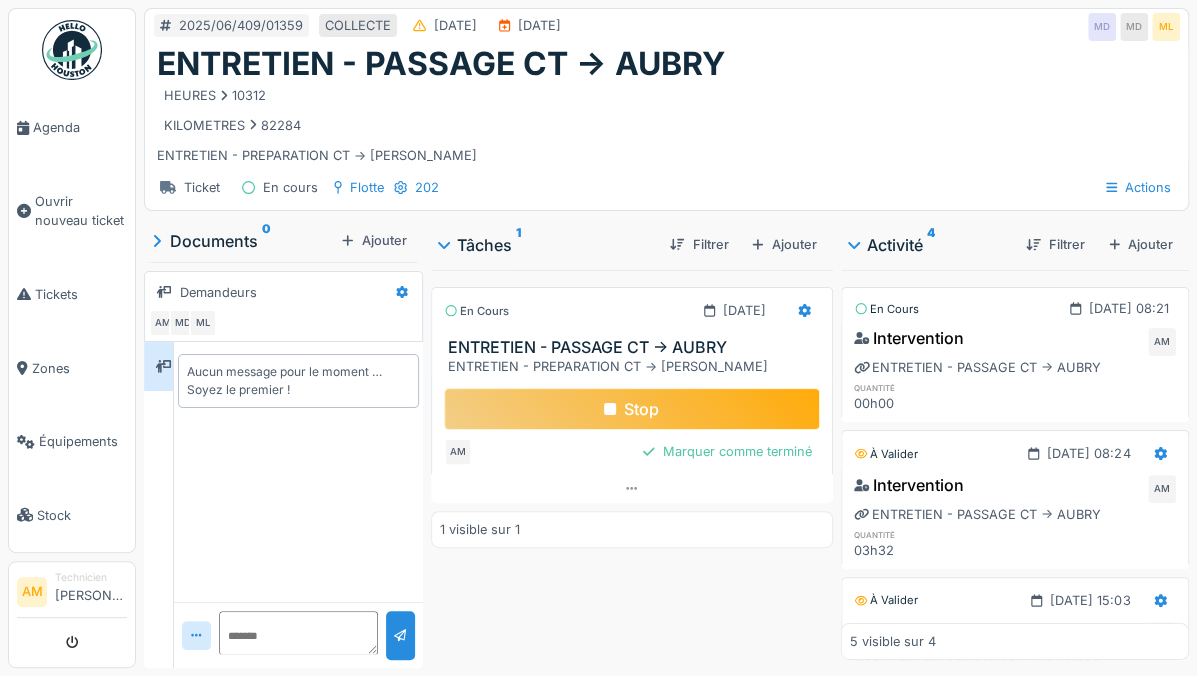 click on "Stop" at bounding box center (632, 409) 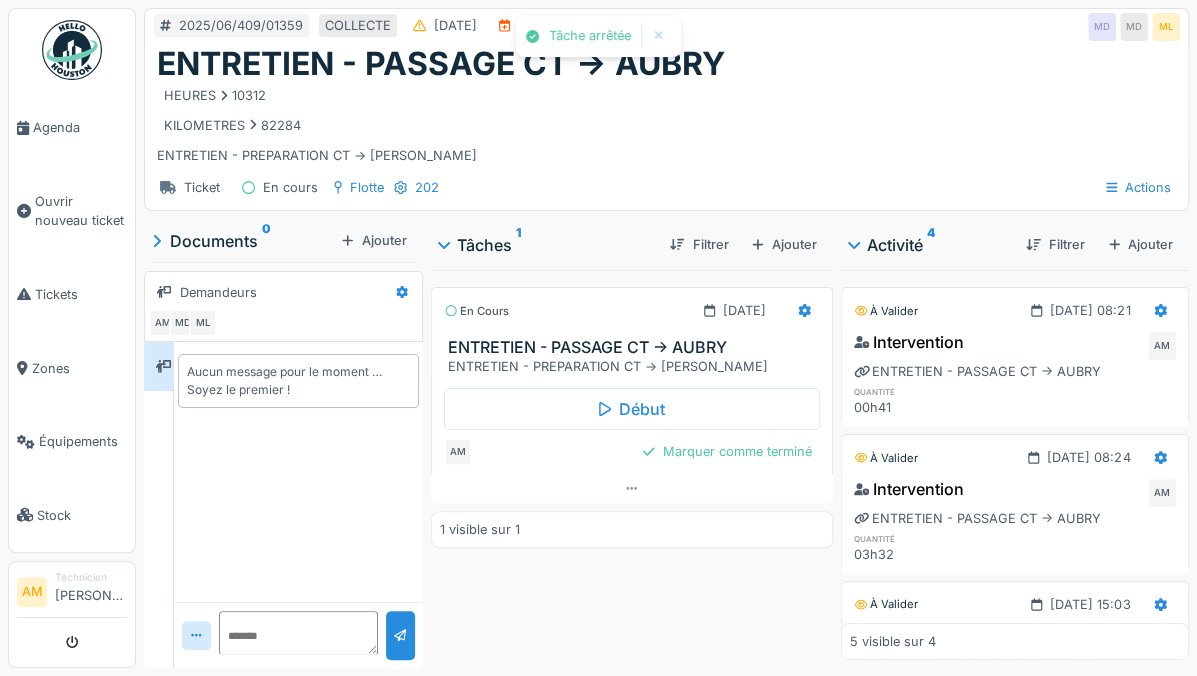 click on "Ouvrir nouveau ticket" at bounding box center [81, 211] 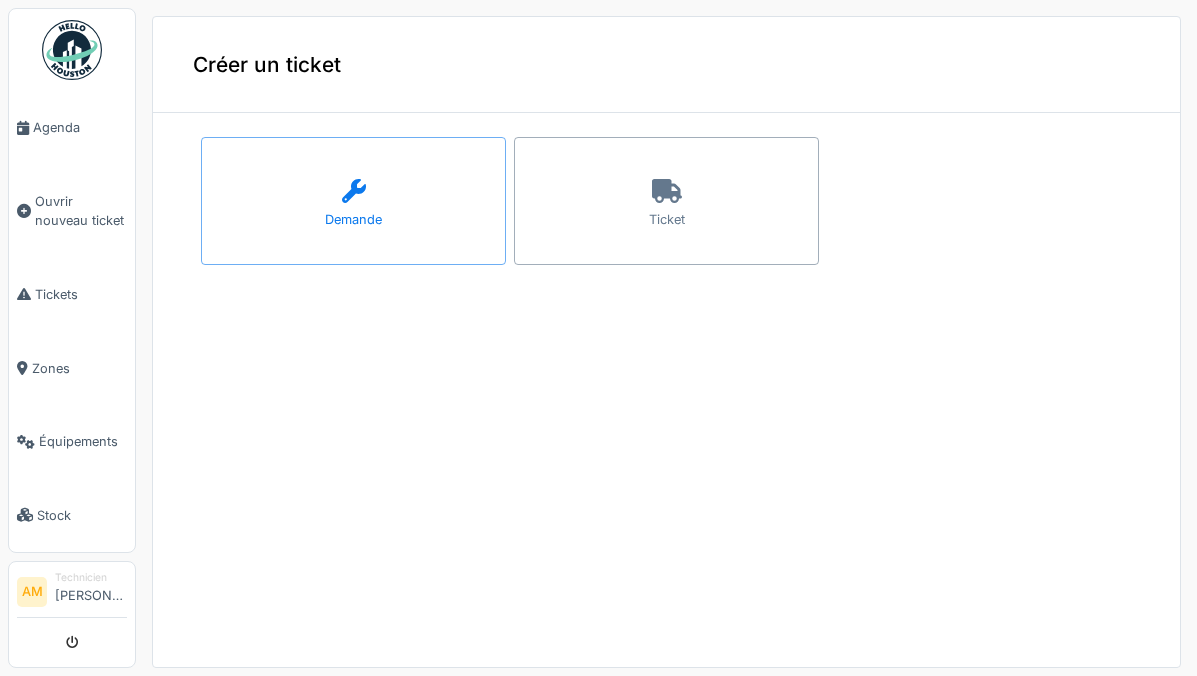 scroll, scrollTop: 0, scrollLeft: 0, axis: both 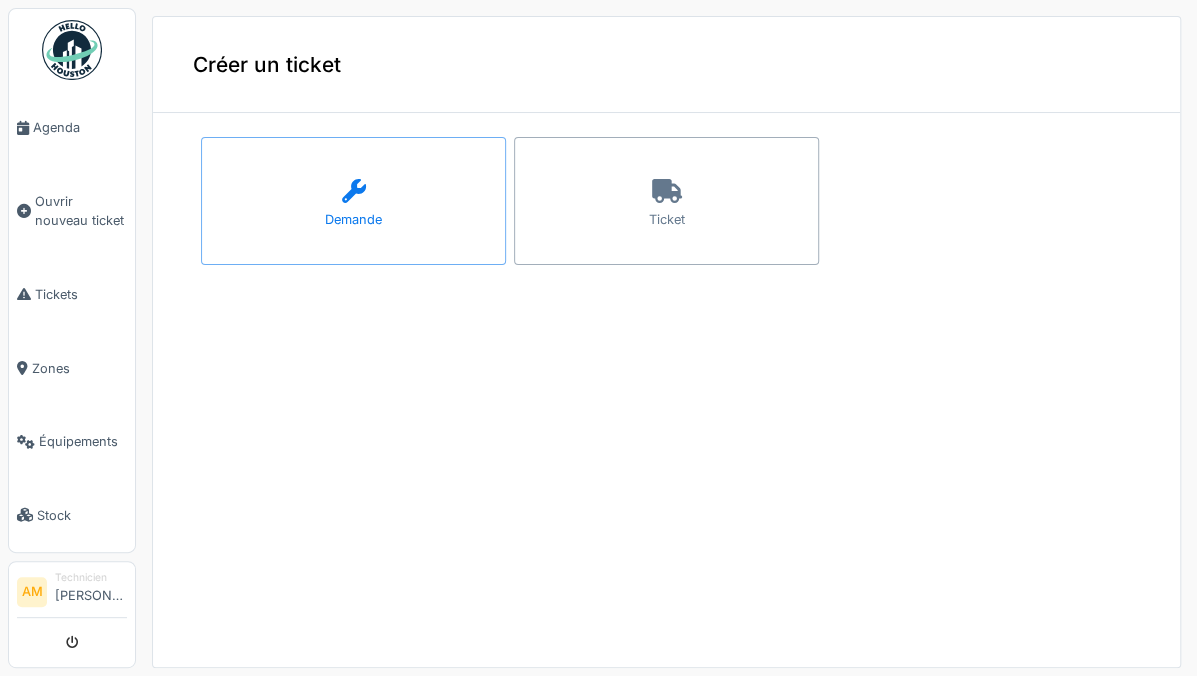 click on "Ticket" at bounding box center (666, 201) 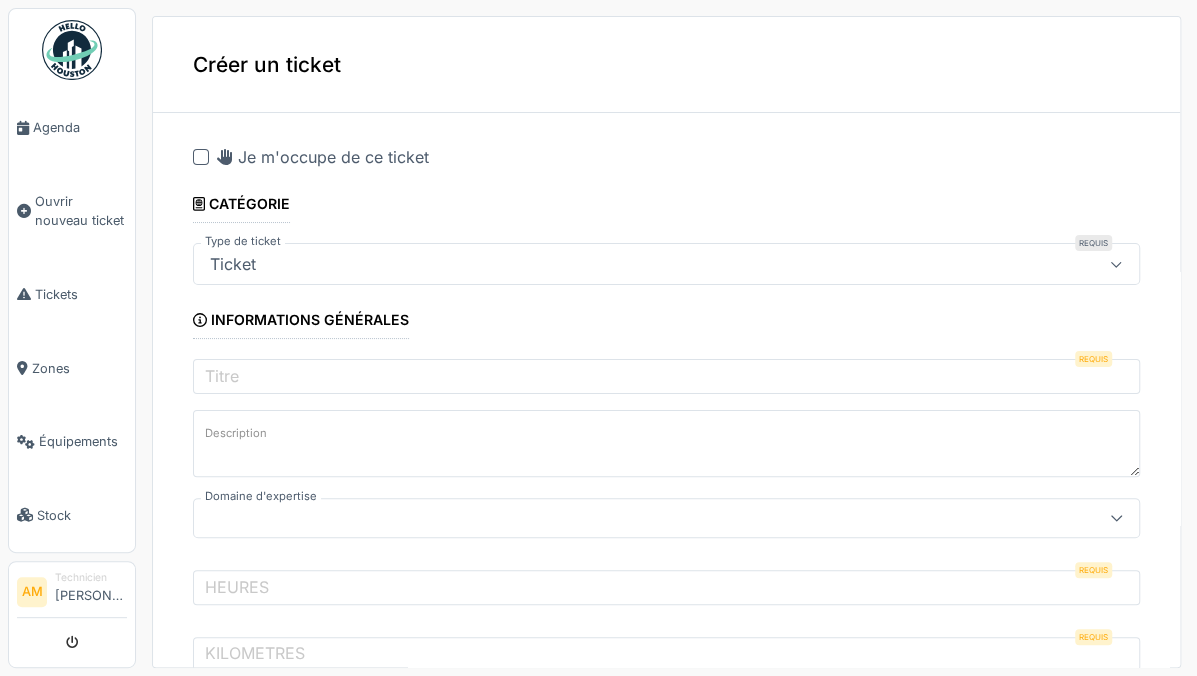 click on "Je m'occupe de ce ticket" at bounding box center [323, 157] 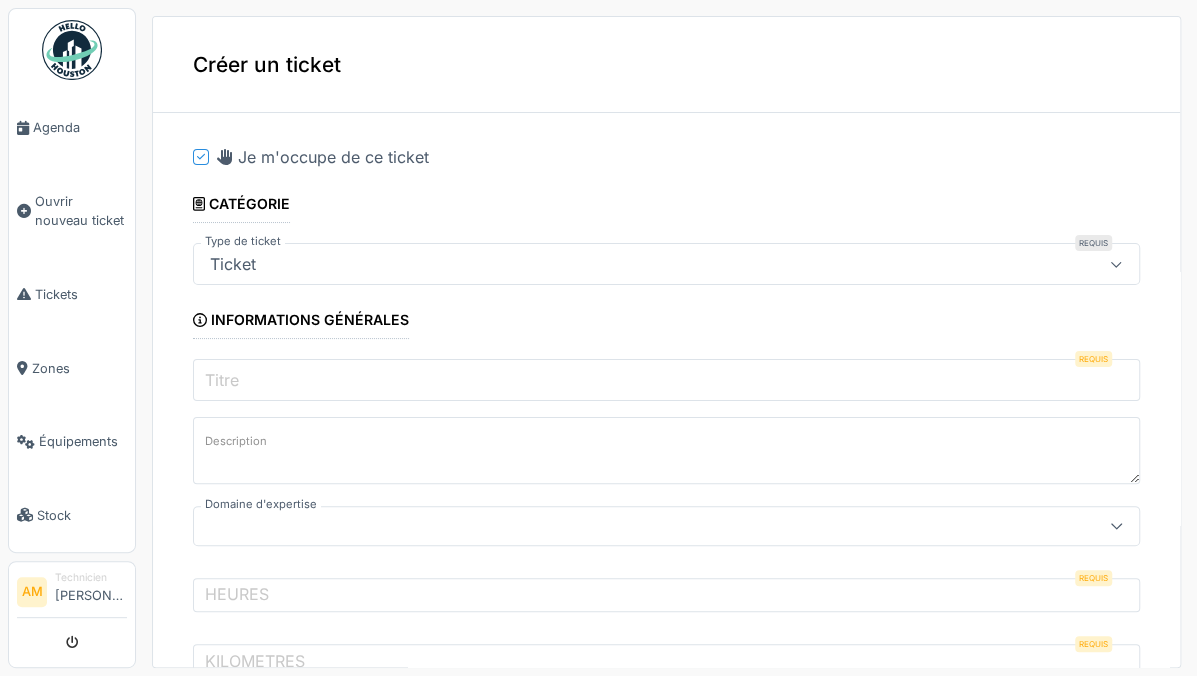 click on "Titre" at bounding box center (666, 380) 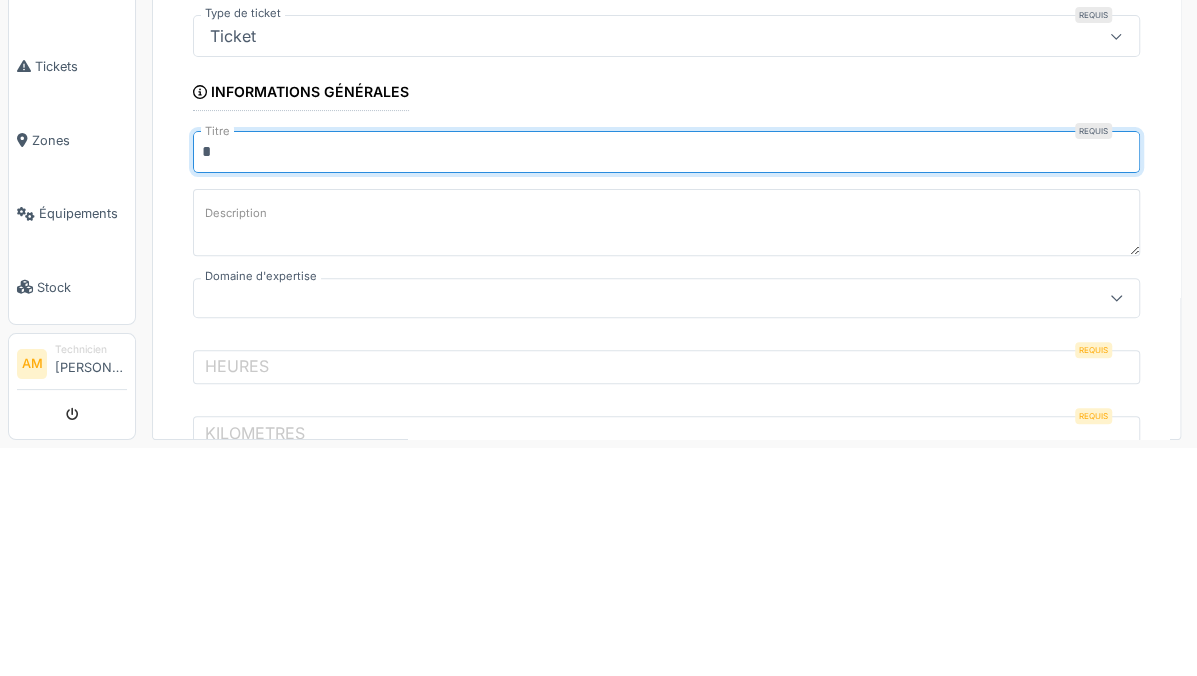 type on "**********" 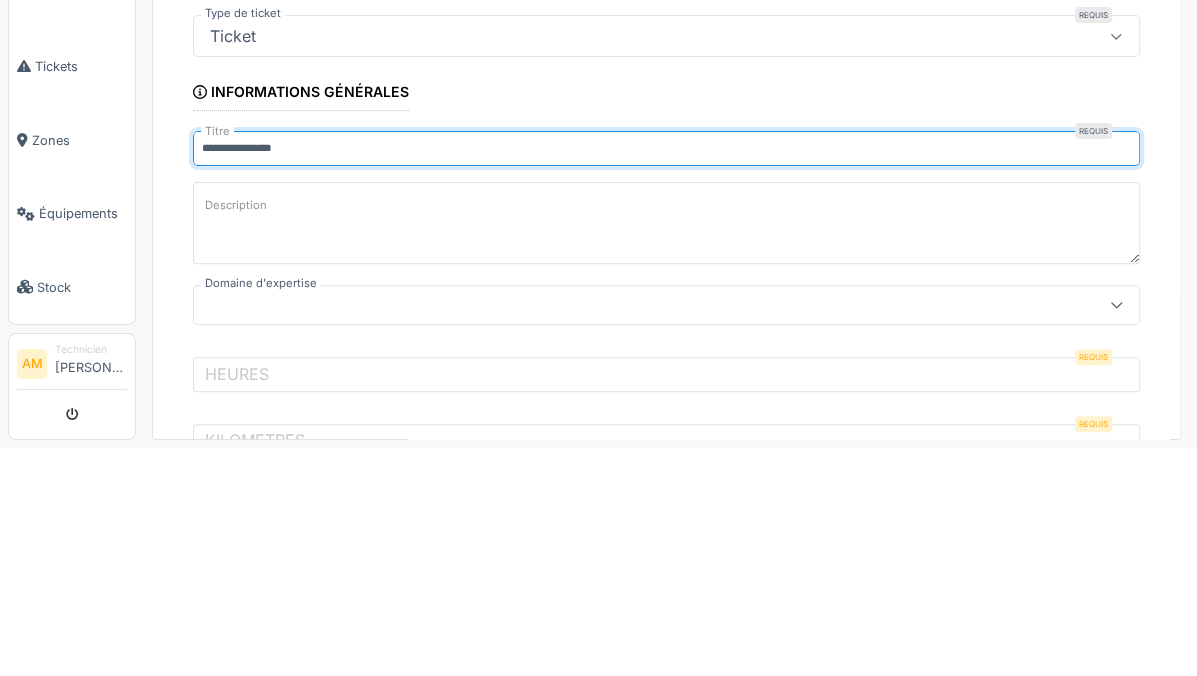 click on "Description" at bounding box center [666, 451] 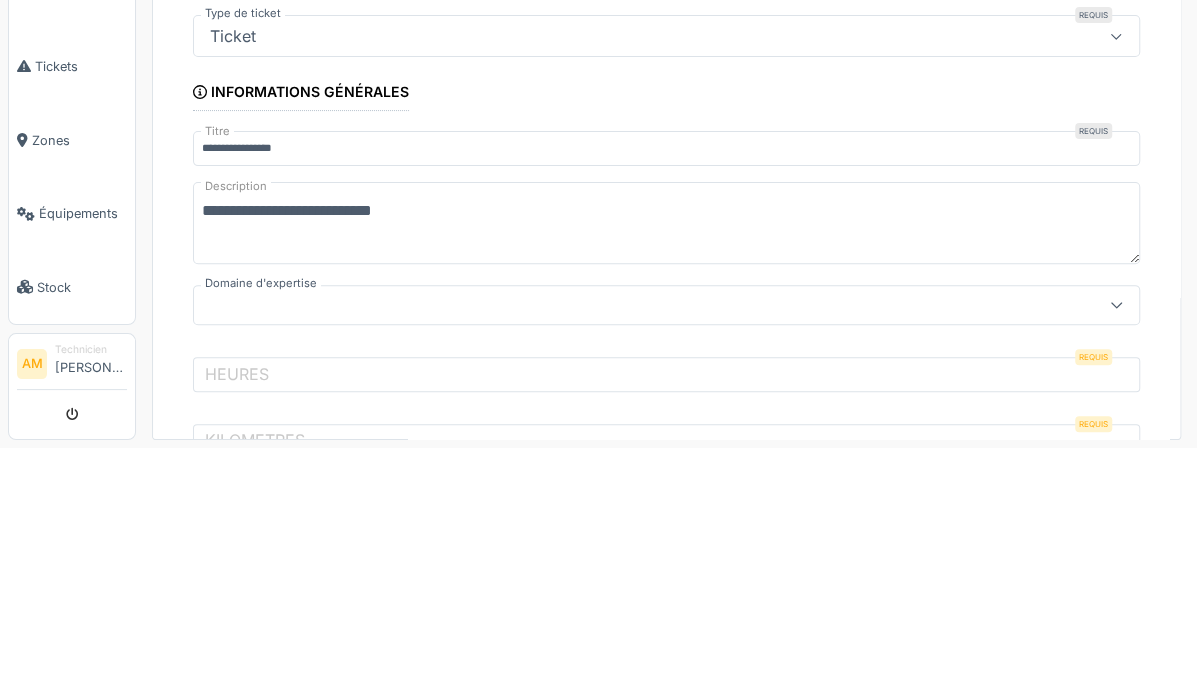 type on "**********" 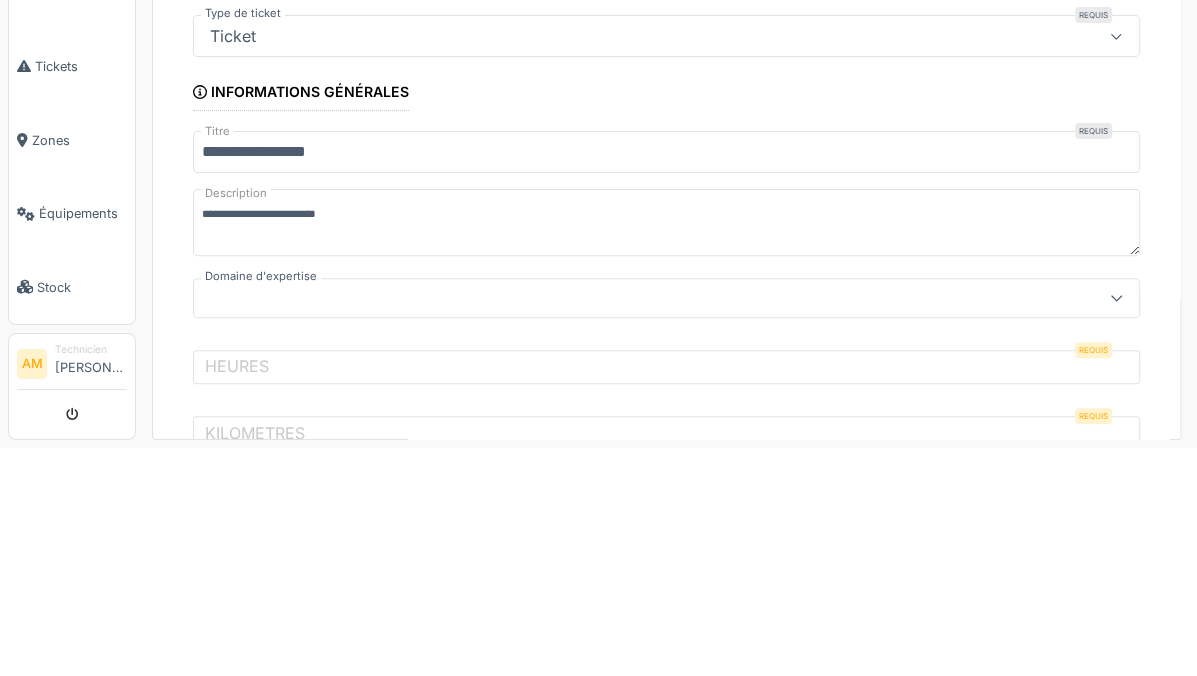click on "**********" at bounding box center (666, 380) 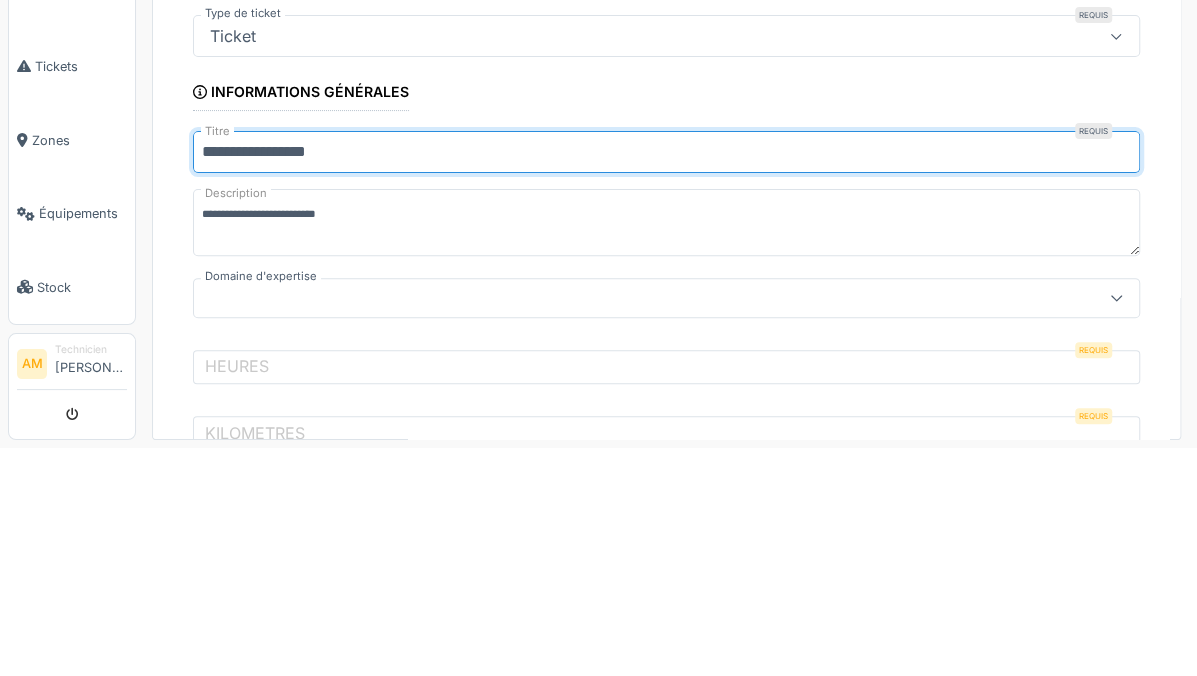 click on "**********" at bounding box center (666, 380) 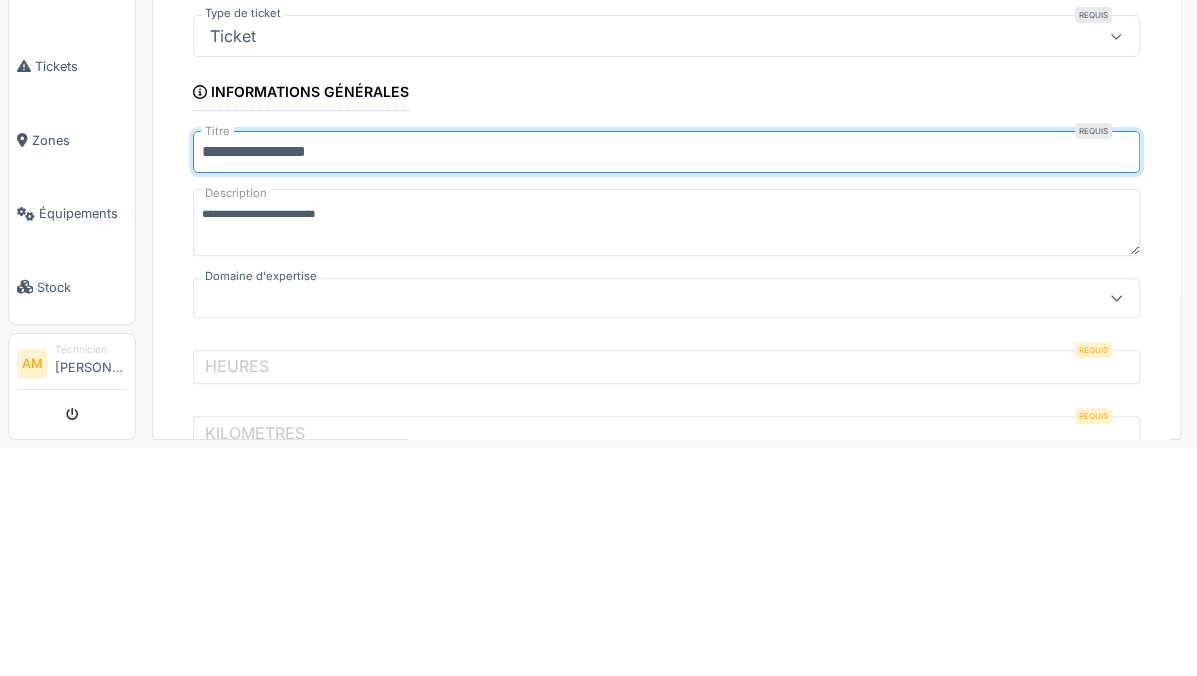 type on "**********" 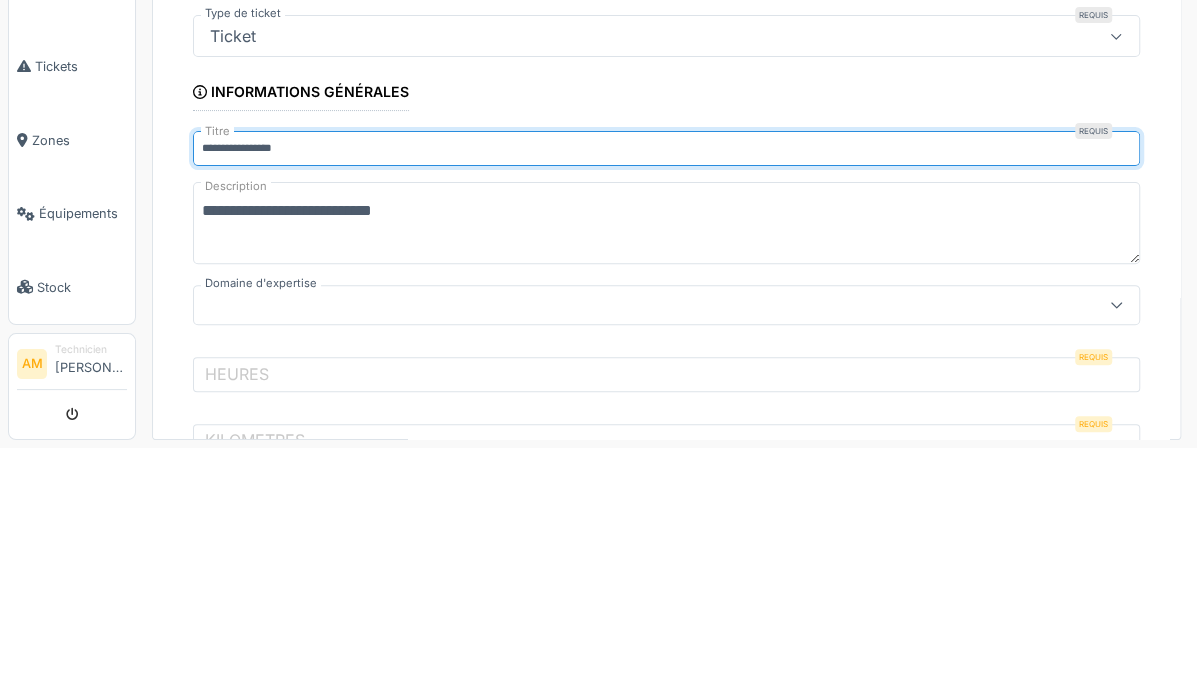 click on "**********" at bounding box center [666, 451] 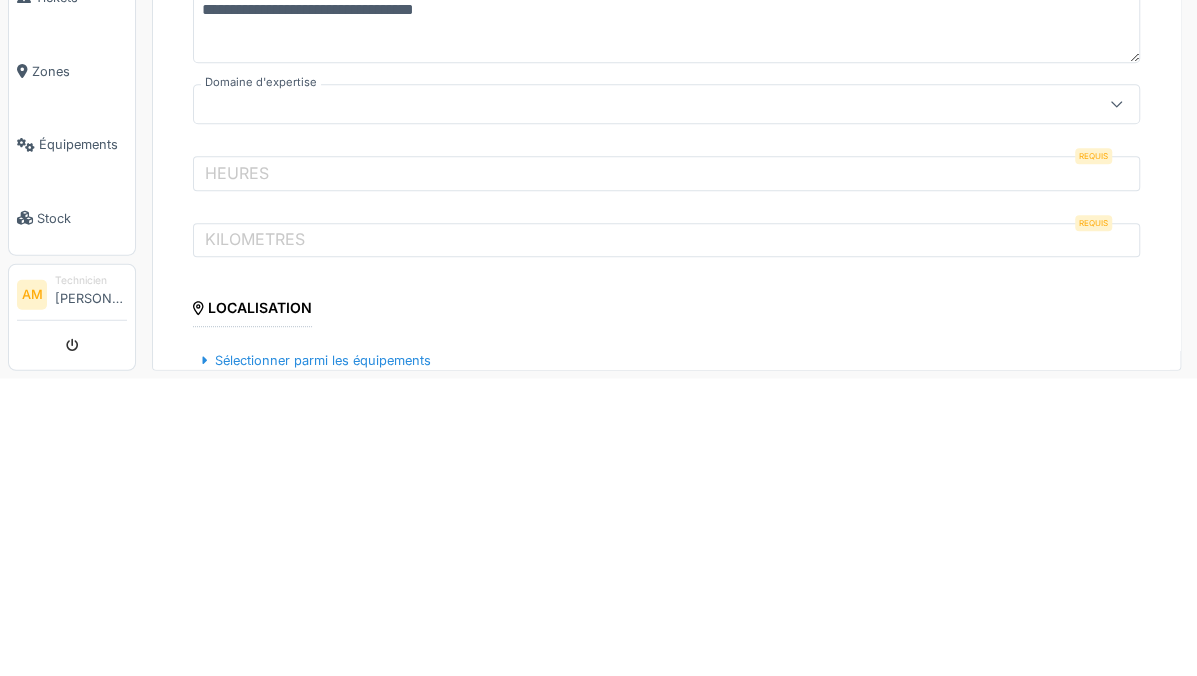 scroll, scrollTop: 154, scrollLeft: 0, axis: vertical 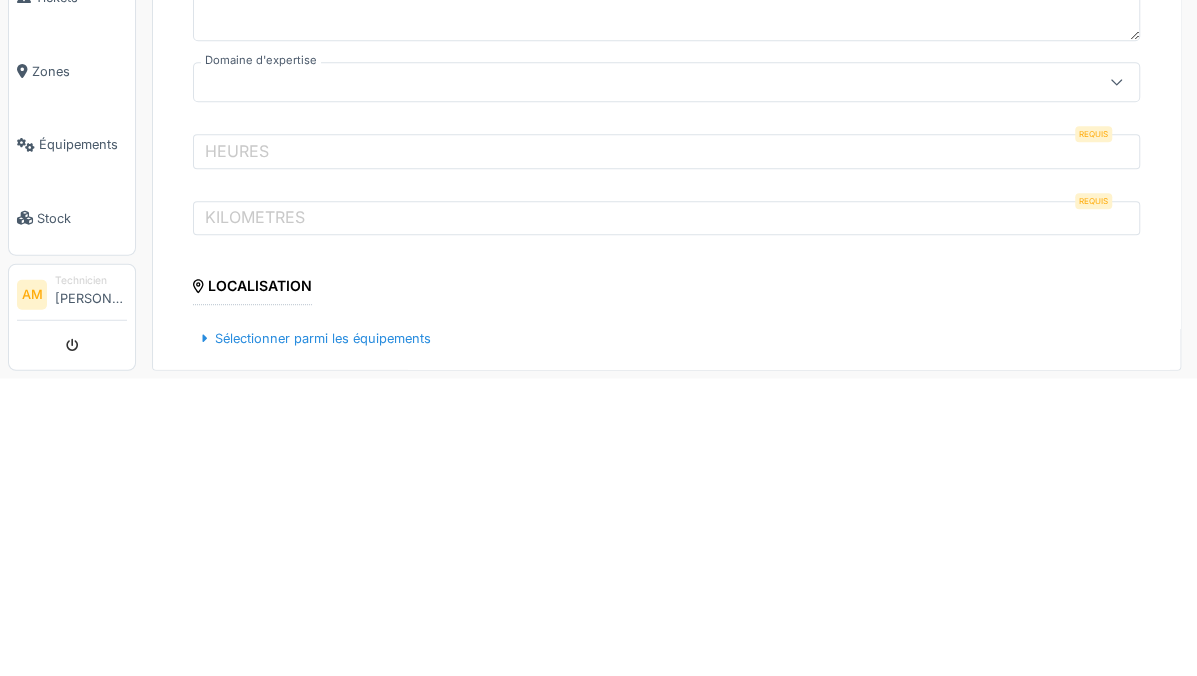 type on "**********" 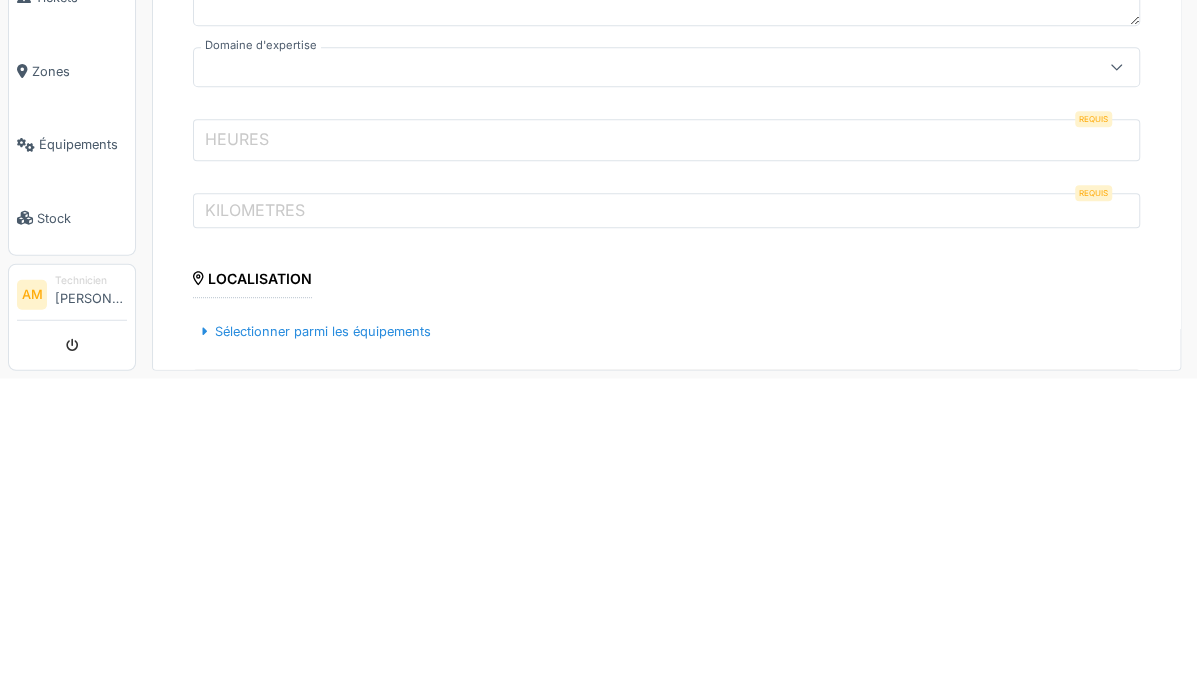 click on "HEURES" at bounding box center (666, 437) 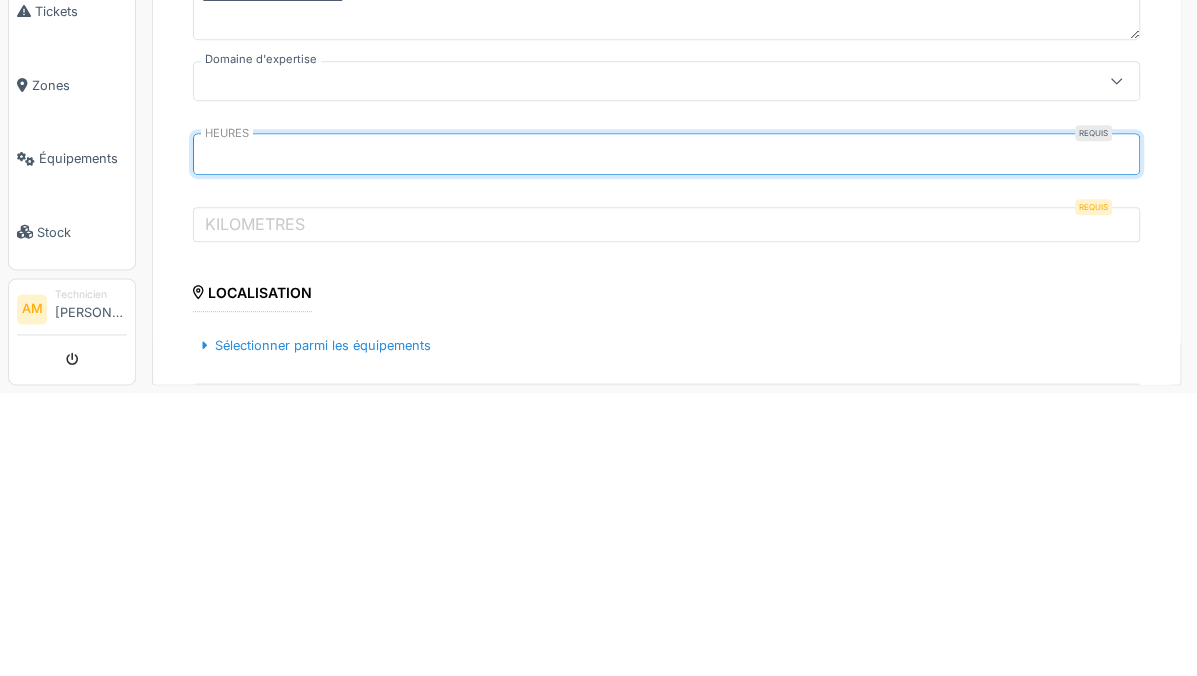 type on "****" 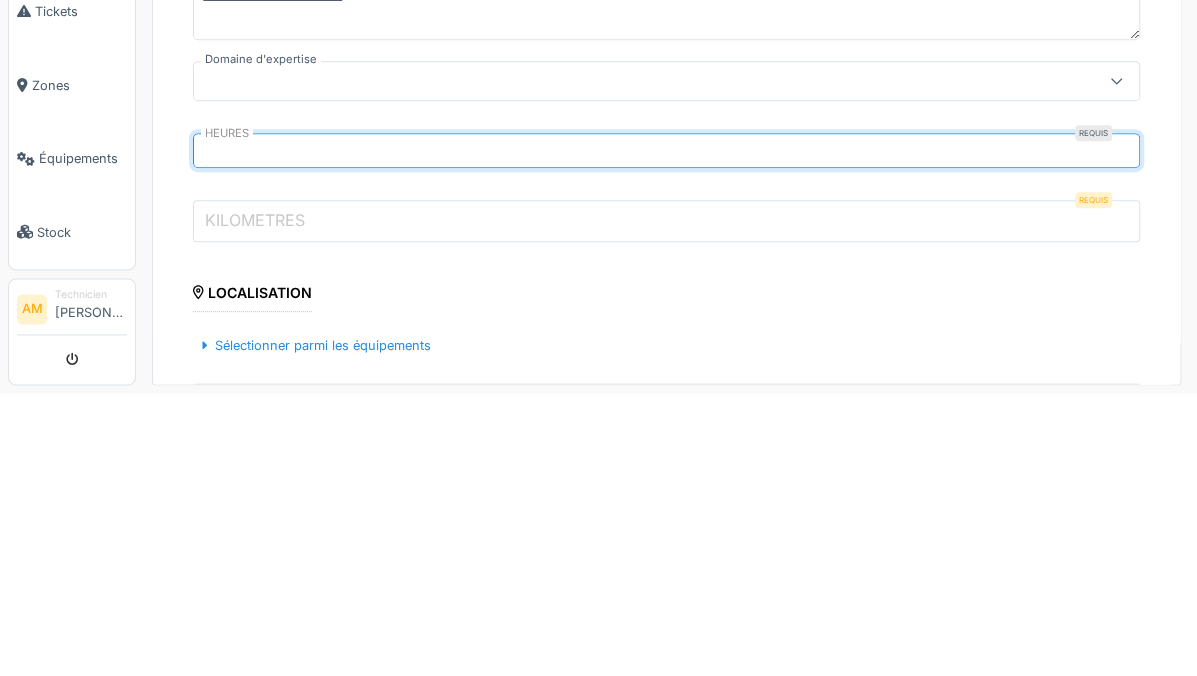 click on "KILOMETRES" at bounding box center [666, 504] 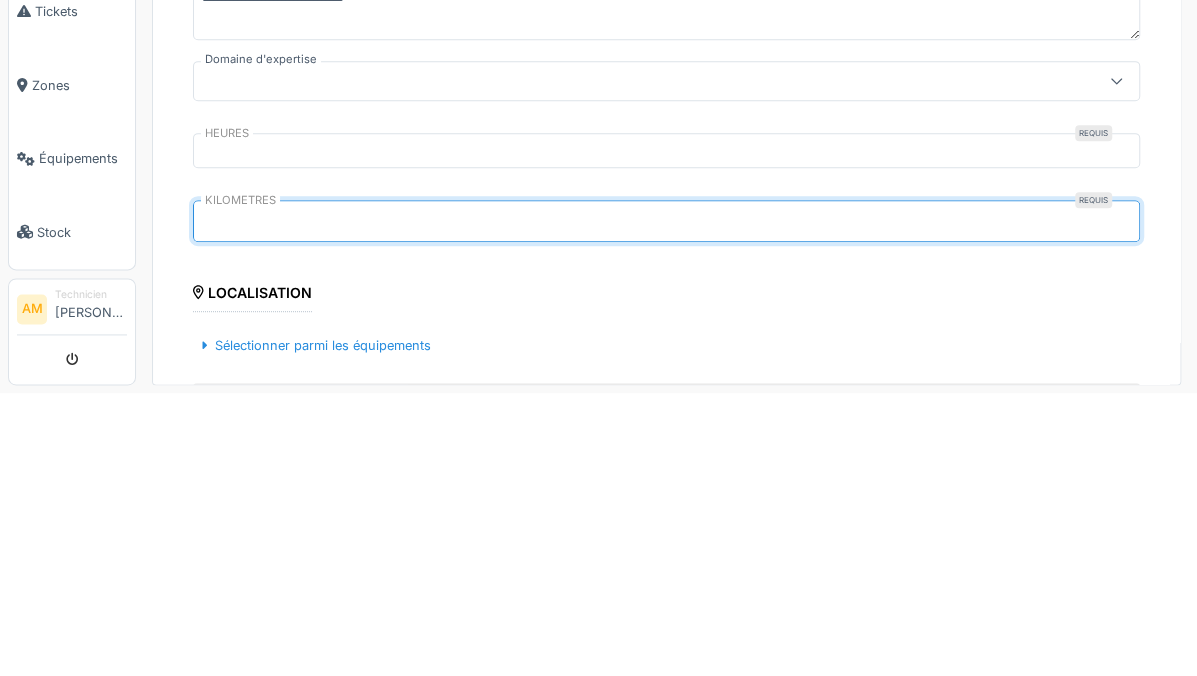 type on "*****" 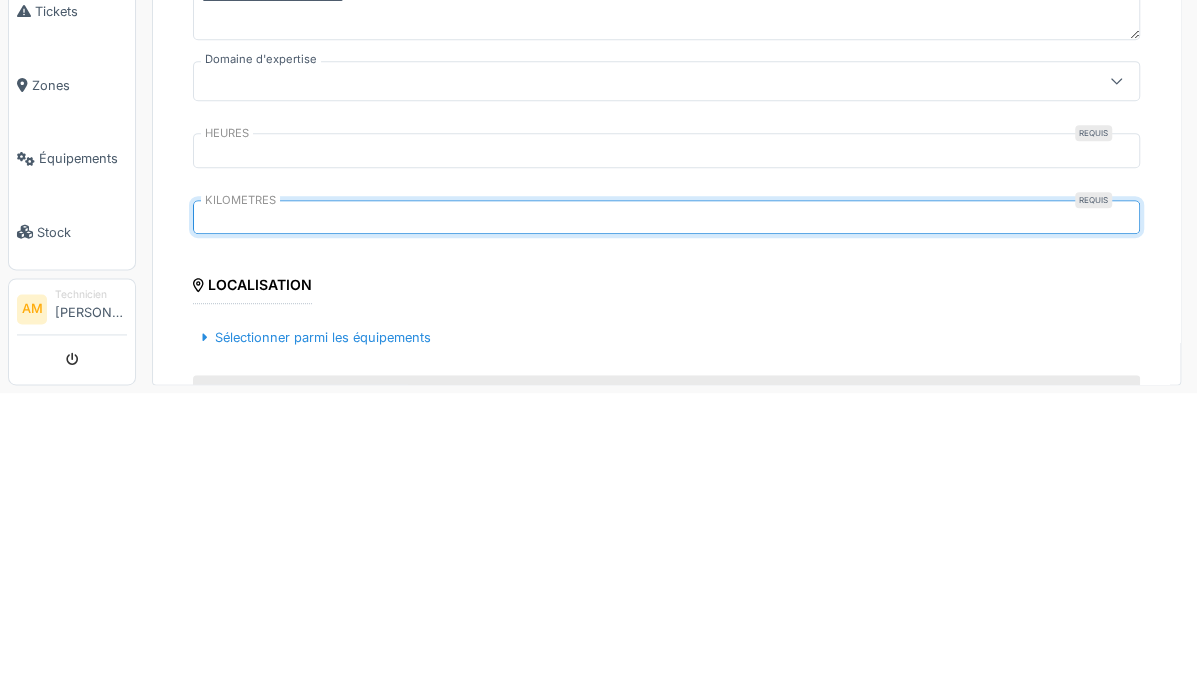 click on "**********" at bounding box center (666, 334) 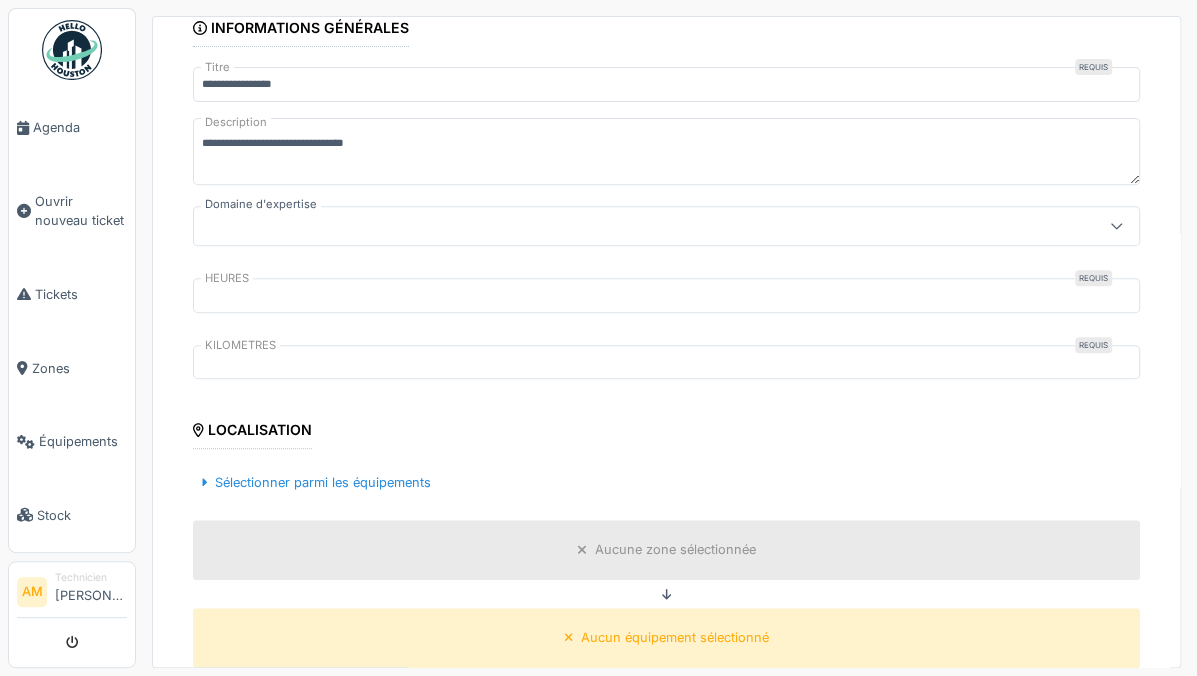 scroll, scrollTop: 392, scrollLeft: 0, axis: vertical 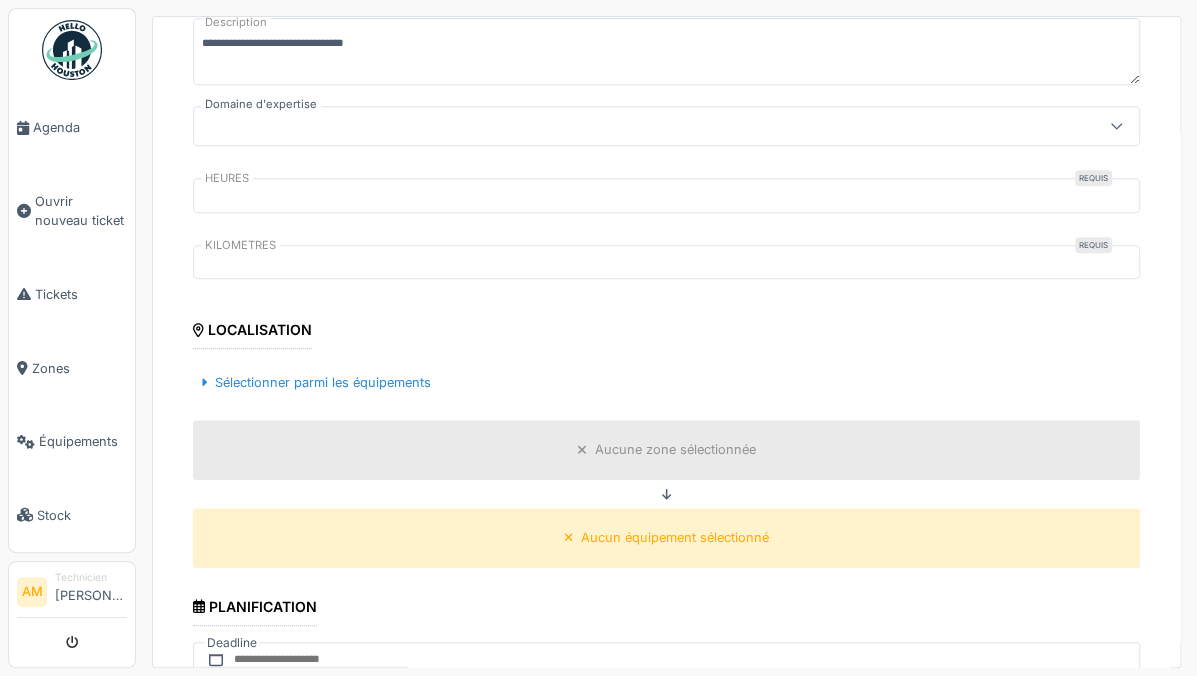 click on "Sélectionner parmi les équipements" at bounding box center (316, 382) 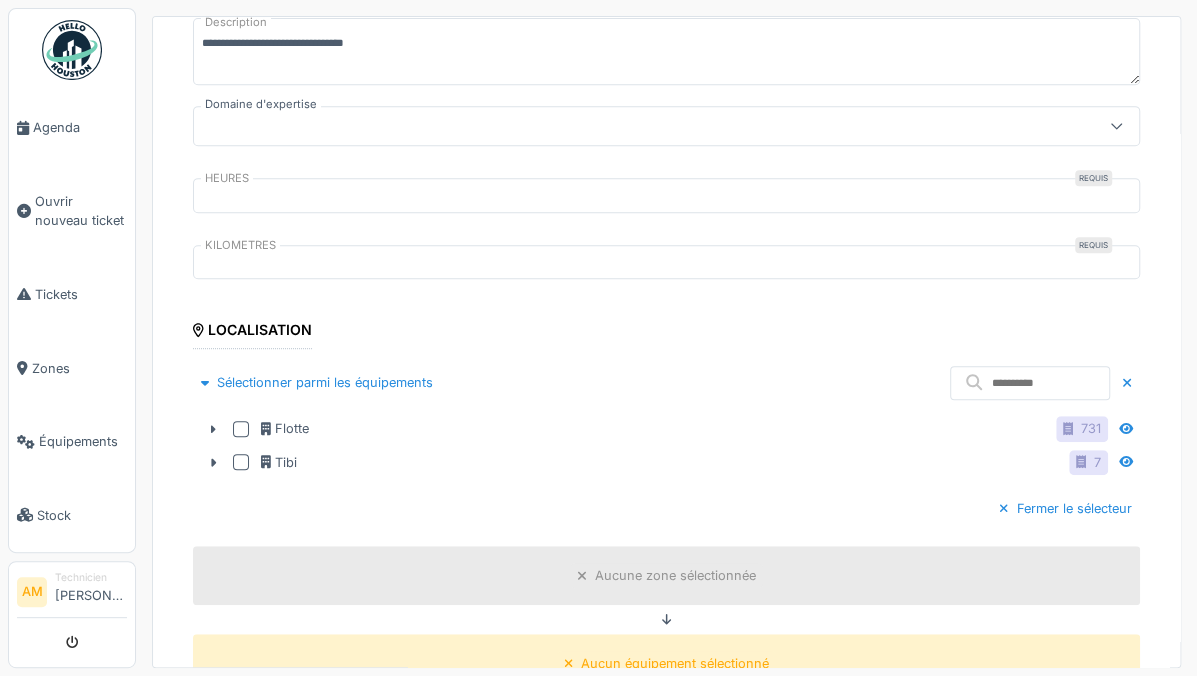 click on "Flotte" at bounding box center [285, 428] 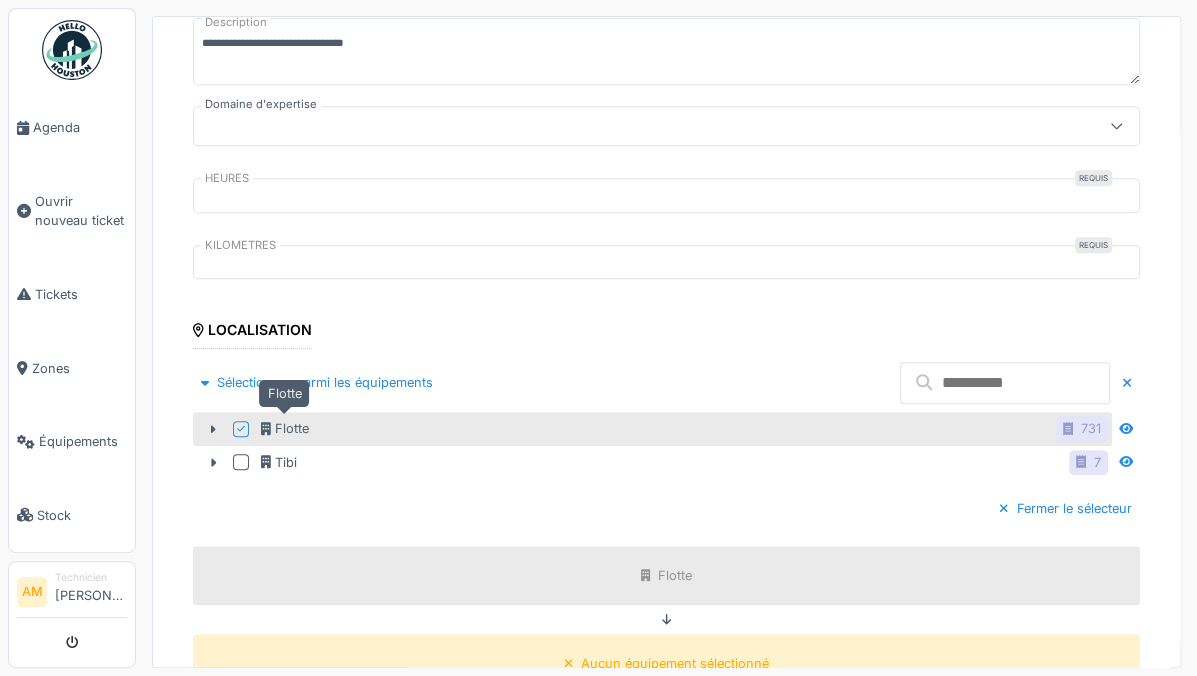 click at bounding box center (1005, 383) 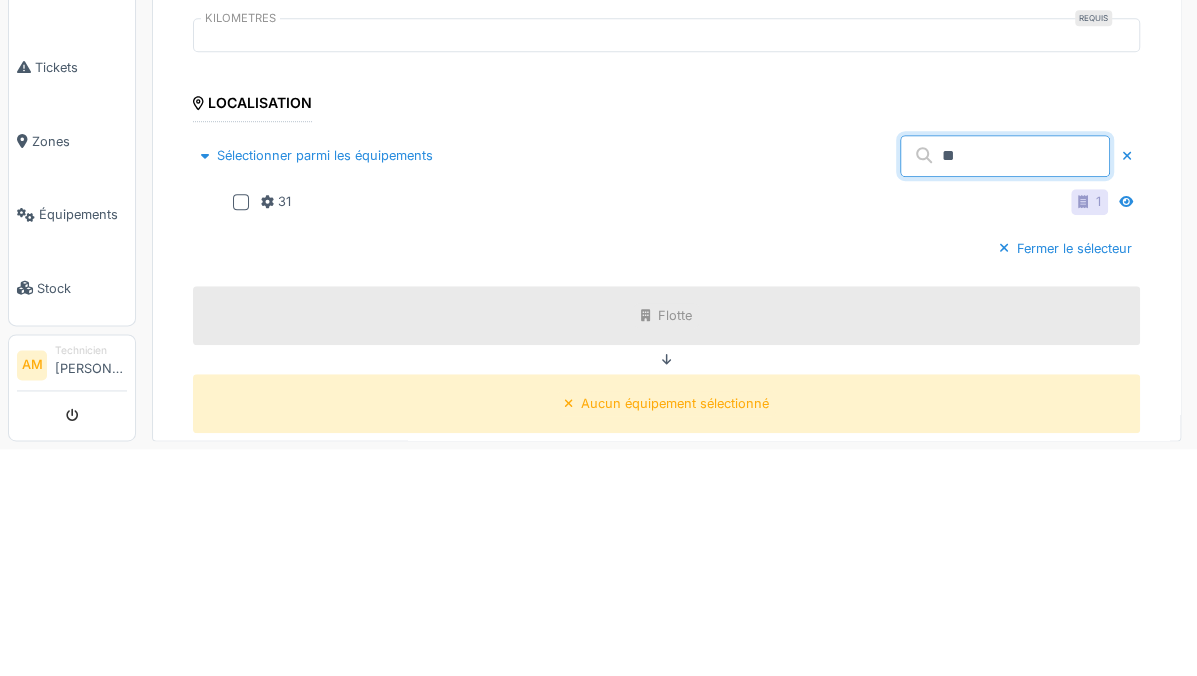 type on "**" 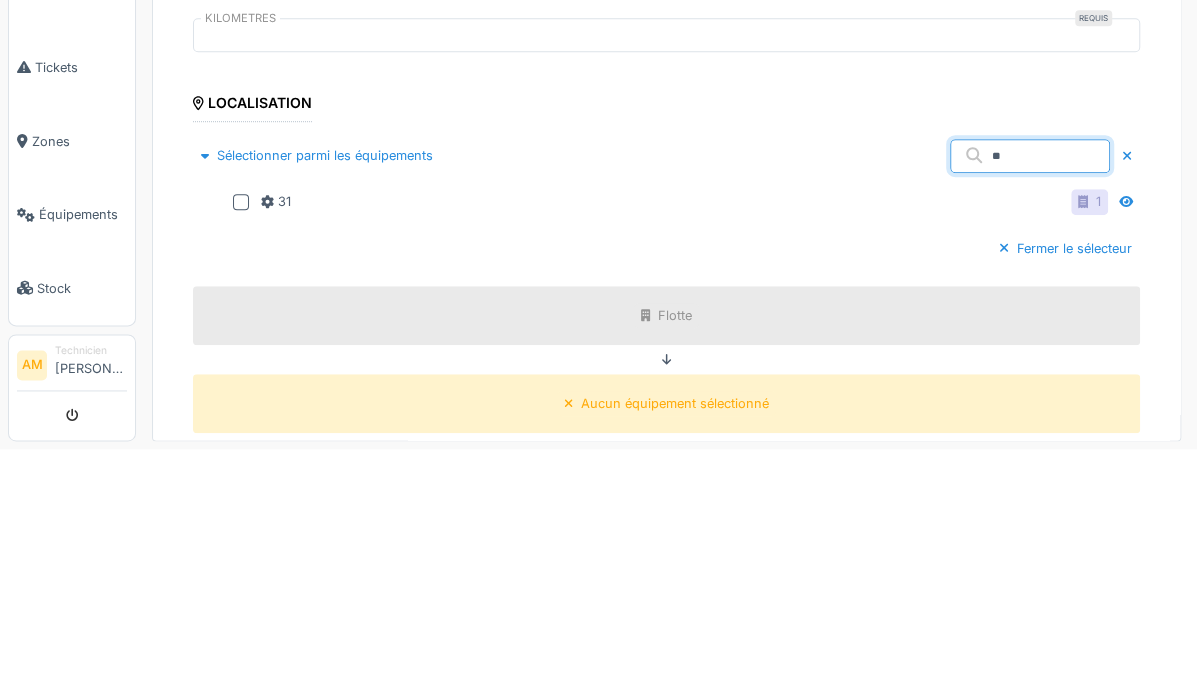 click 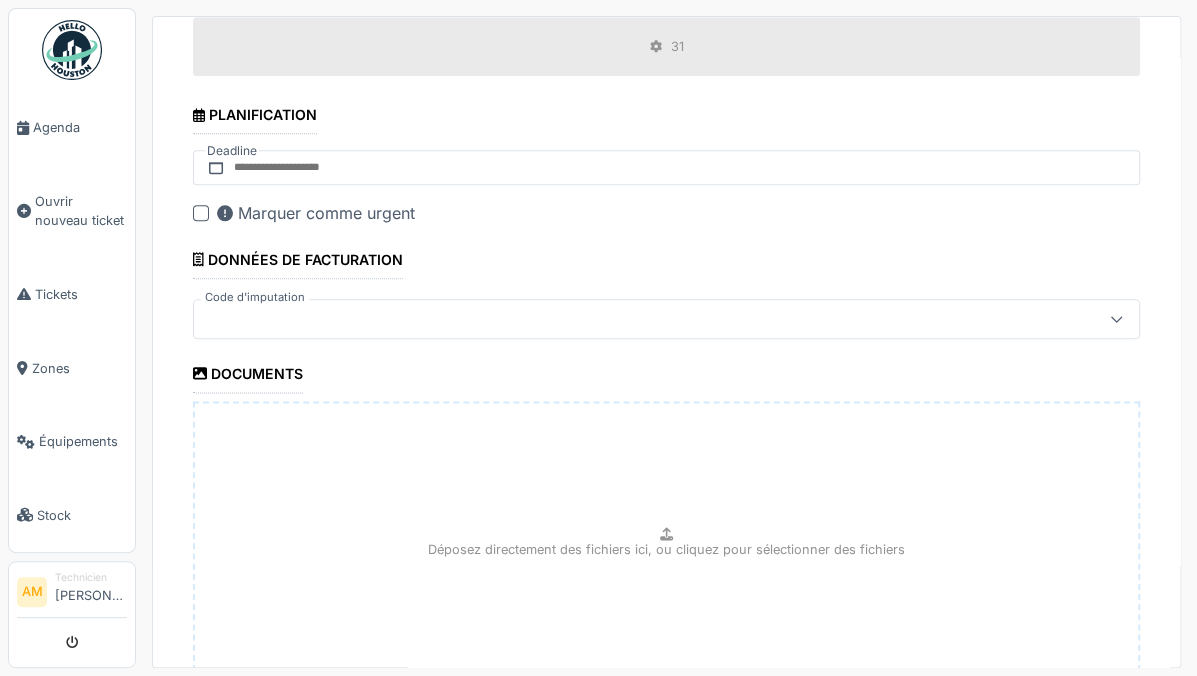 scroll, scrollTop: 996, scrollLeft: 0, axis: vertical 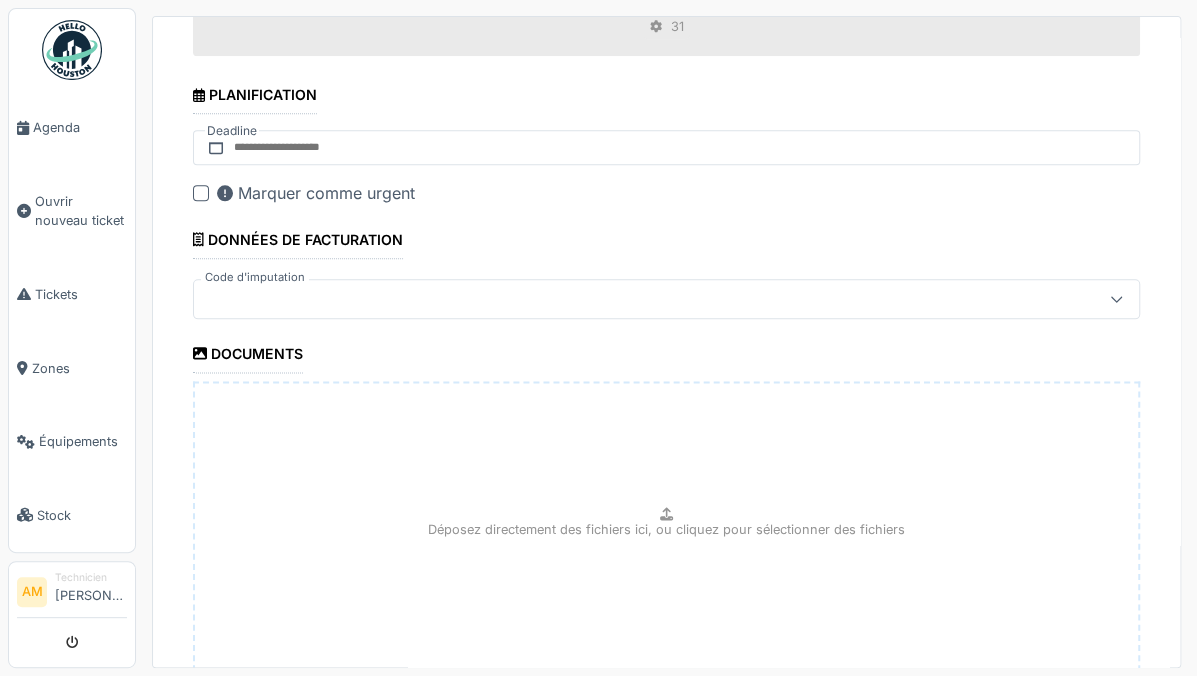 click at bounding box center (619, 299) 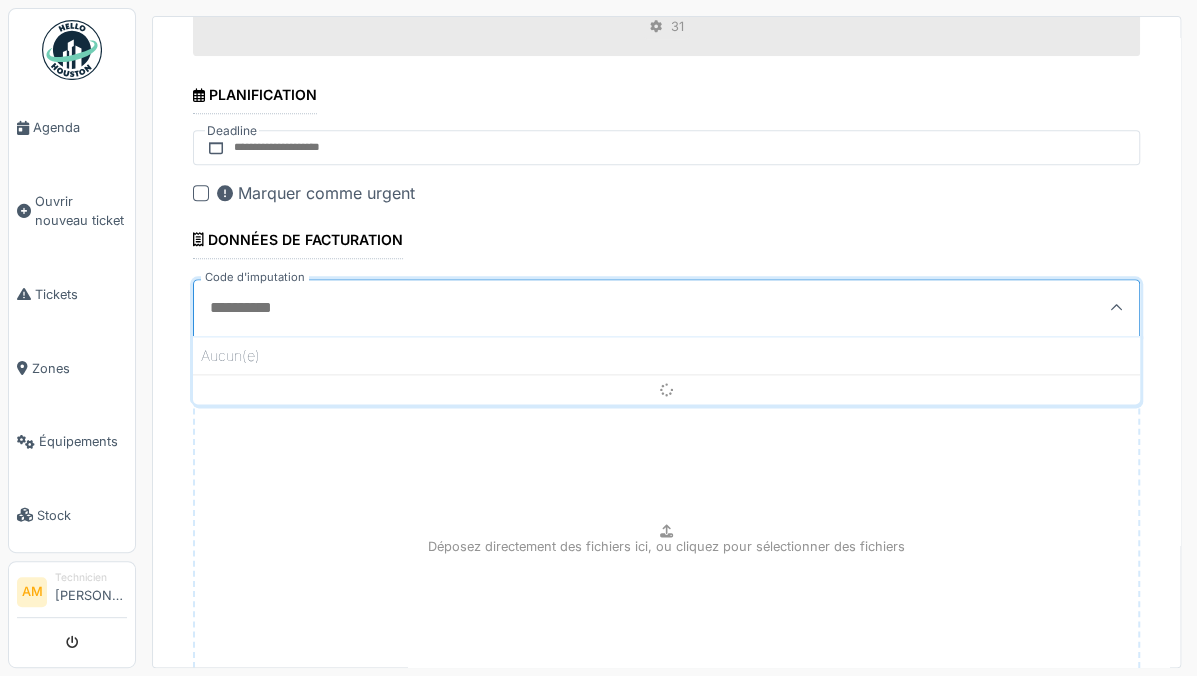 scroll, scrollTop: 4, scrollLeft: 0, axis: vertical 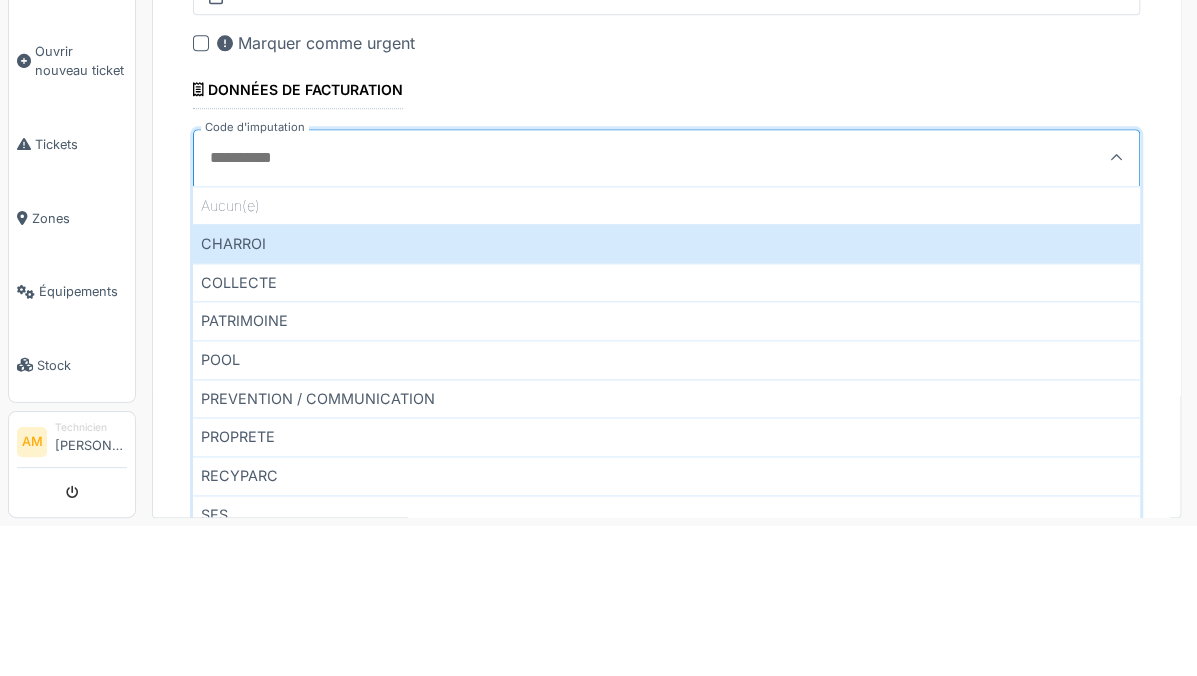 click on "COLLECTE" at bounding box center (666, 432) 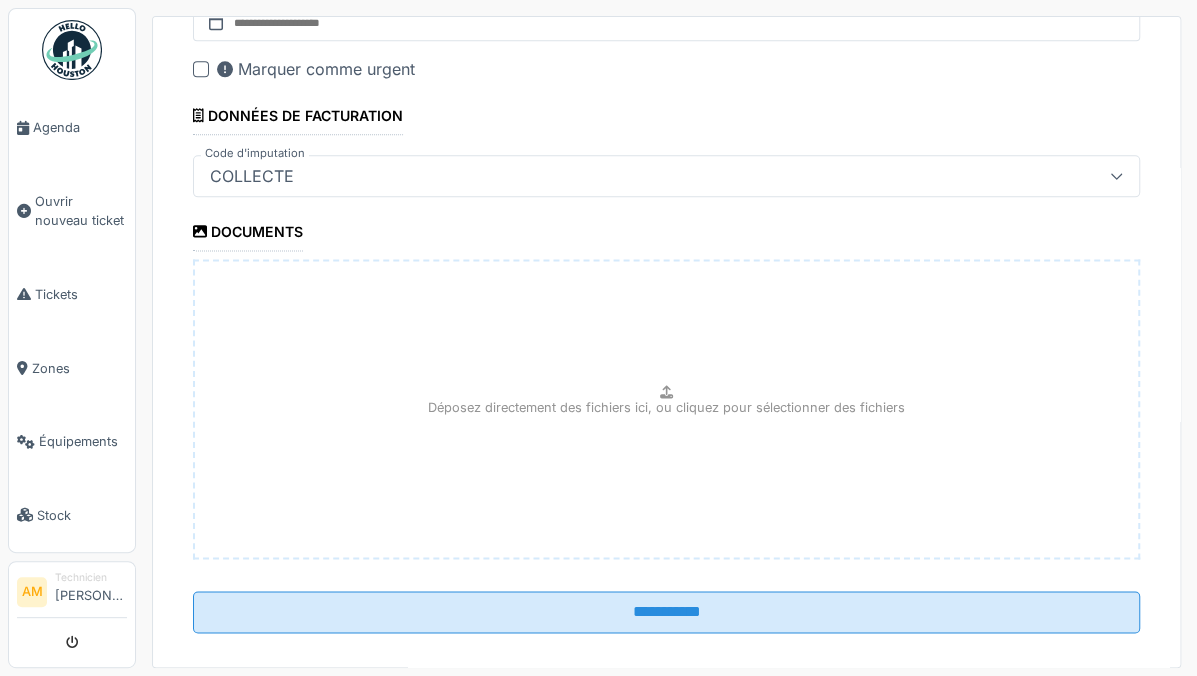 scroll, scrollTop: 1138, scrollLeft: 0, axis: vertical 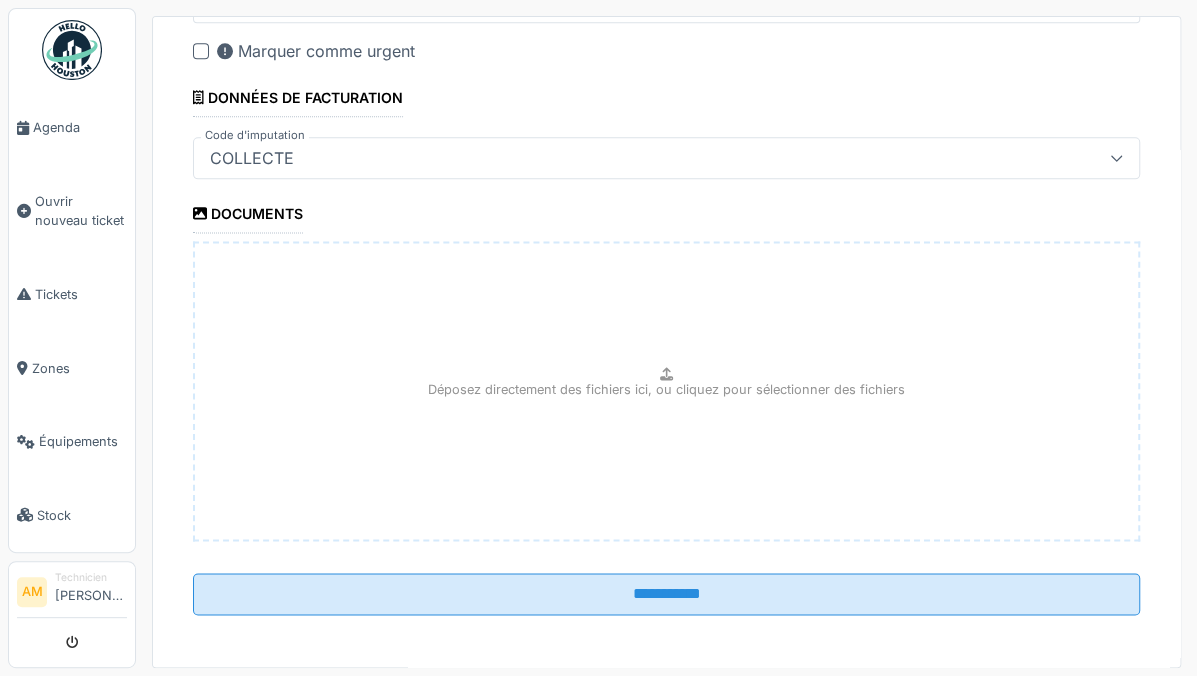 click on "**********" at bounding box center (666, 594) 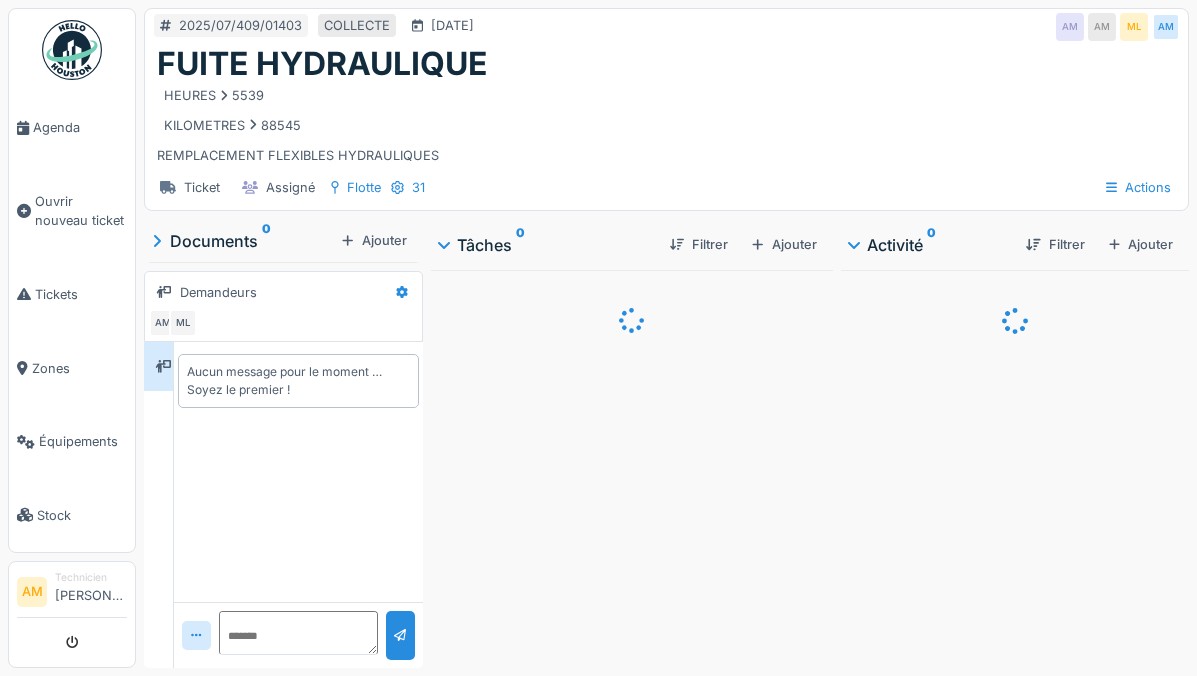 scroll, scrollTop: 0, scrollLeft: 0, axis: both 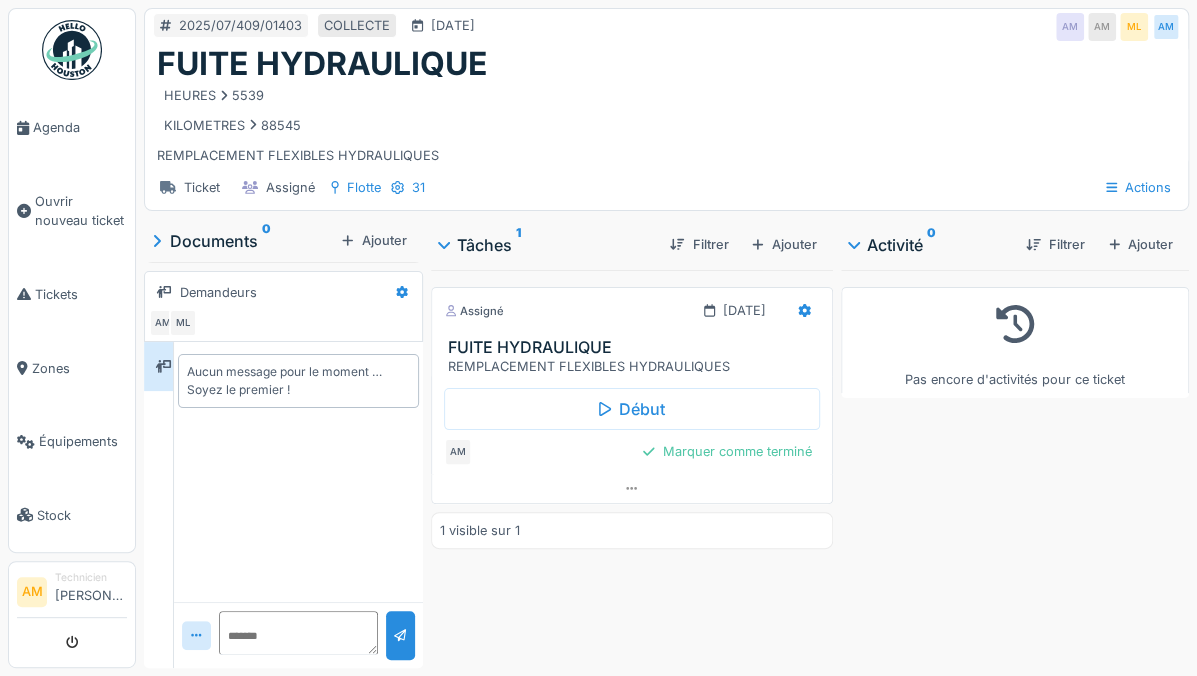 click on "Début" at bounding box center (632, 409) 